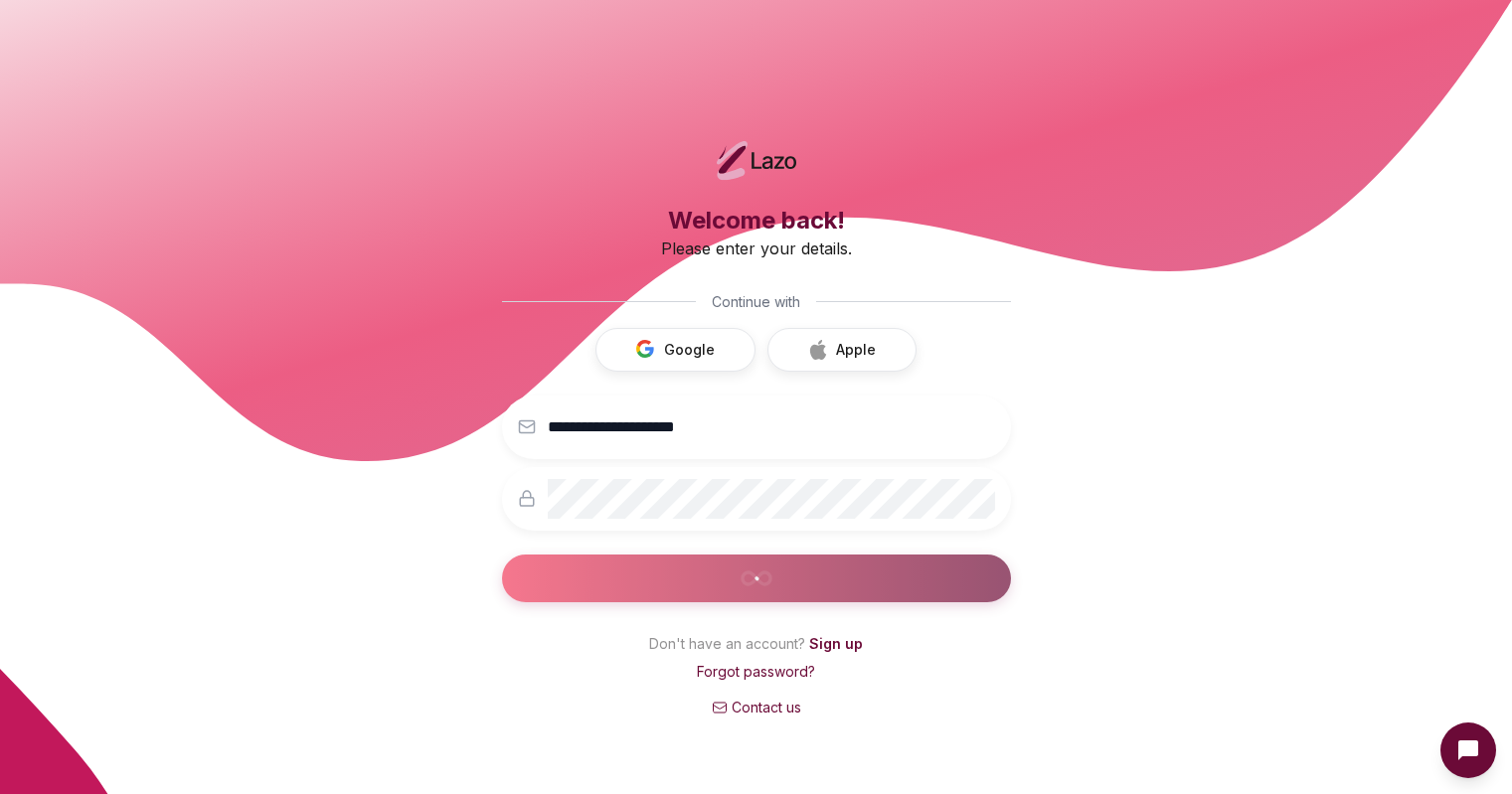 scroll, scrollTop: 0, scrollLeft: 0, axis: both 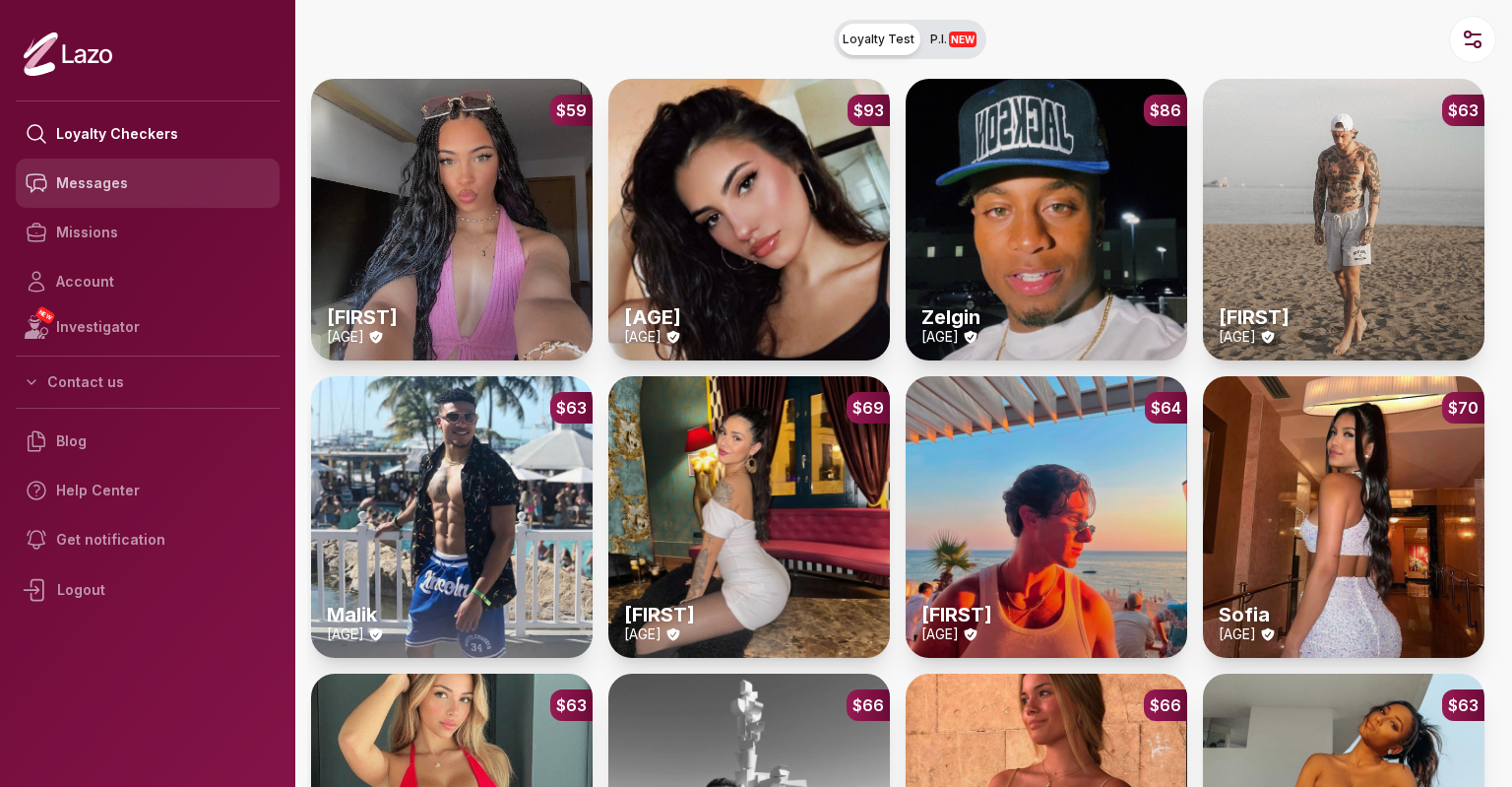 click on "Messages" at bounding box center [148, 183] 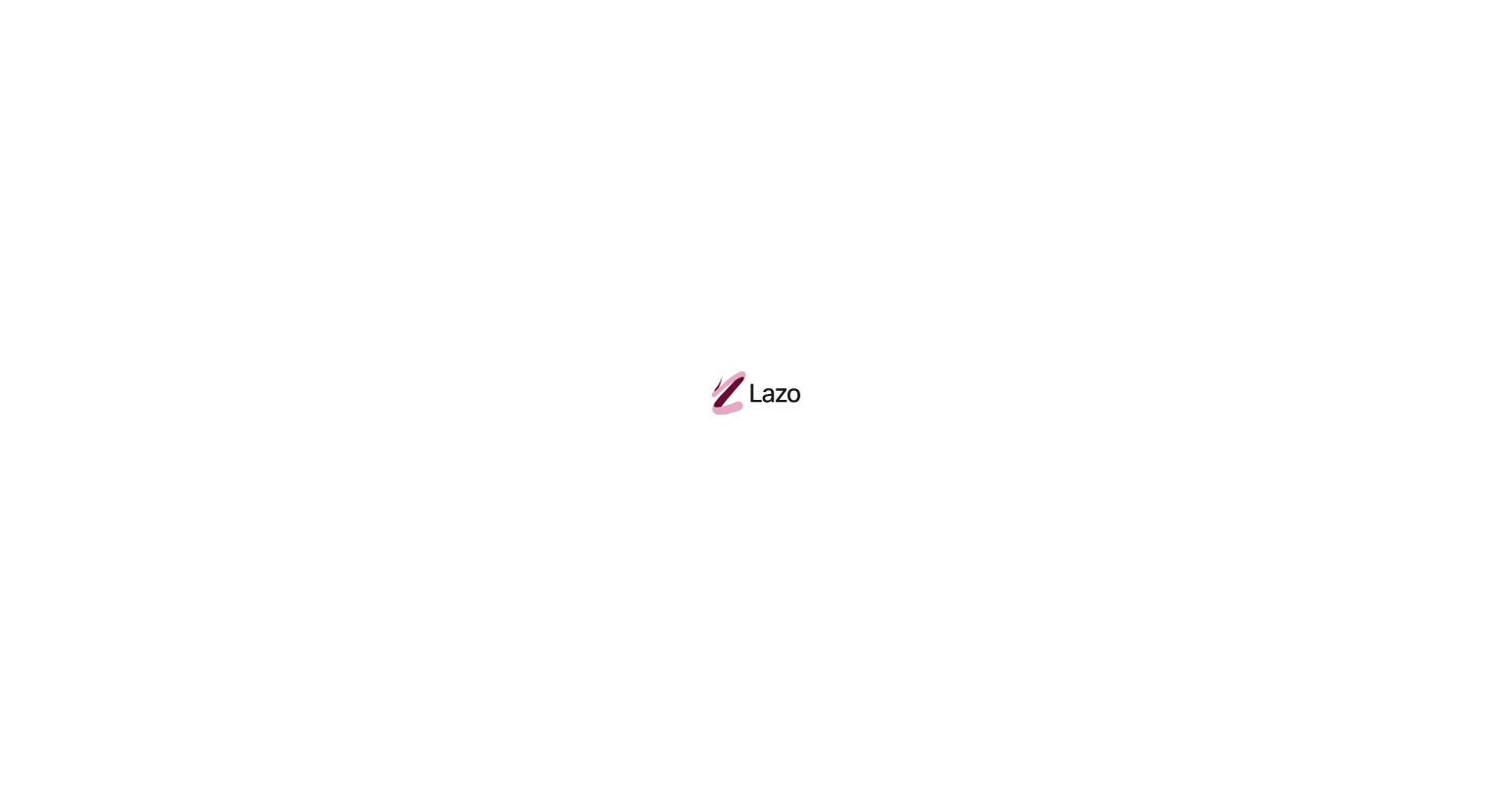 scroll, scrollTop: 0, scrollLeft: 0, axis: both 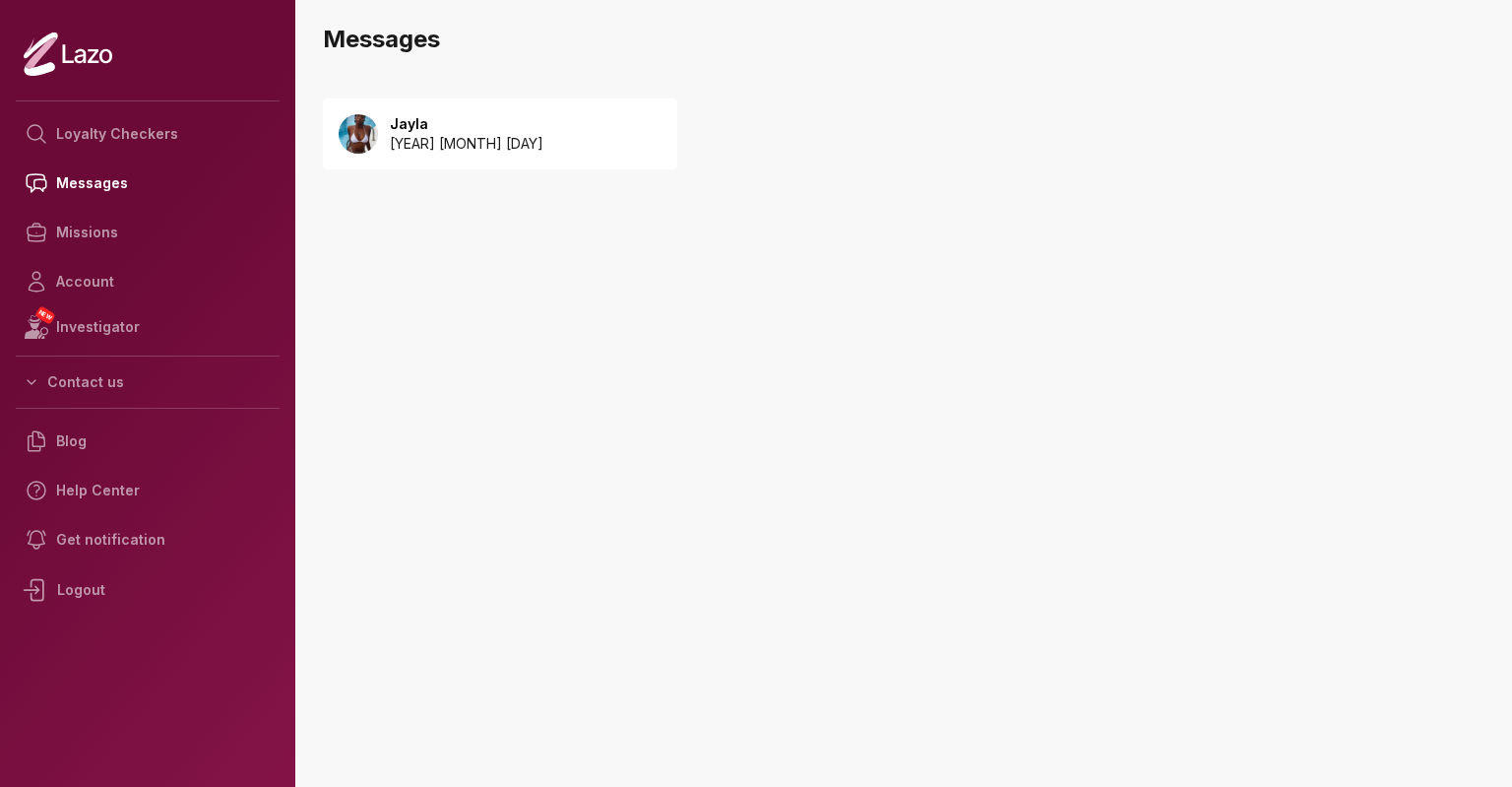 click on "Jayla" at bounding box center (467, 124) 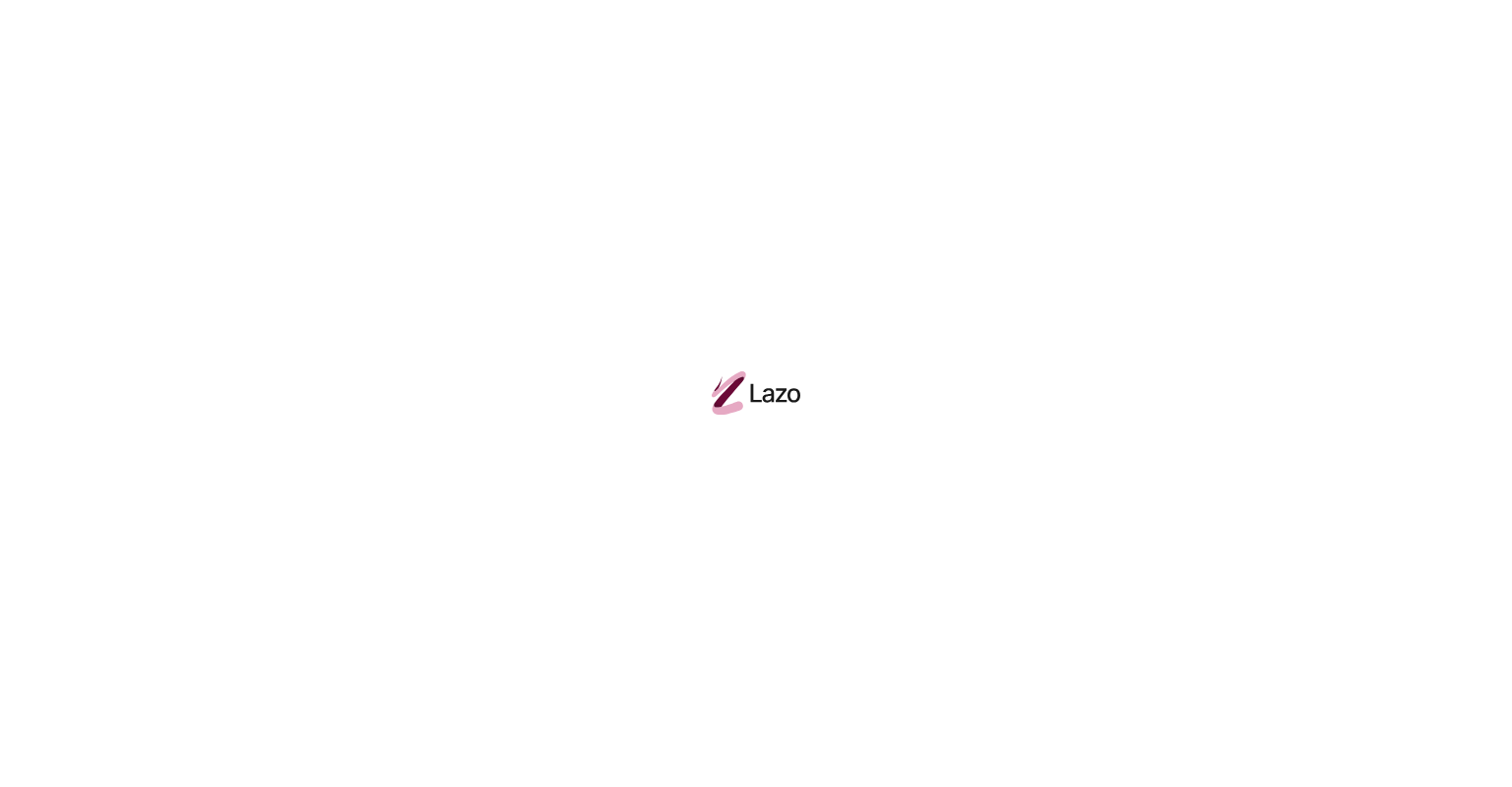 scroll, scrollTop: 0, scrollLeft: 0, axis: both 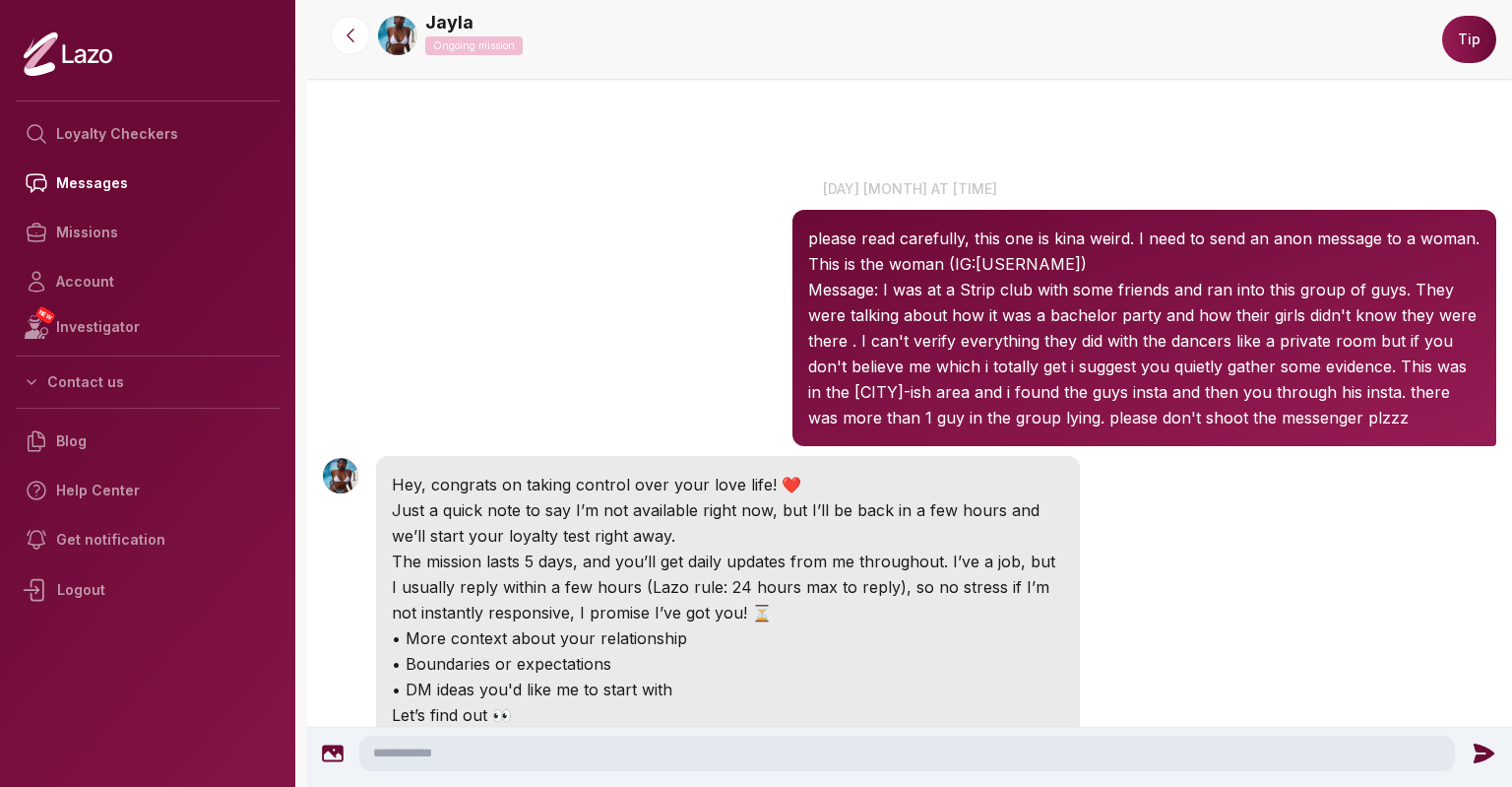 drag, startPoint x: 1511, startPoint y: 161, endPoint x: 1508, endPoint y: 523, distance: 362.01243 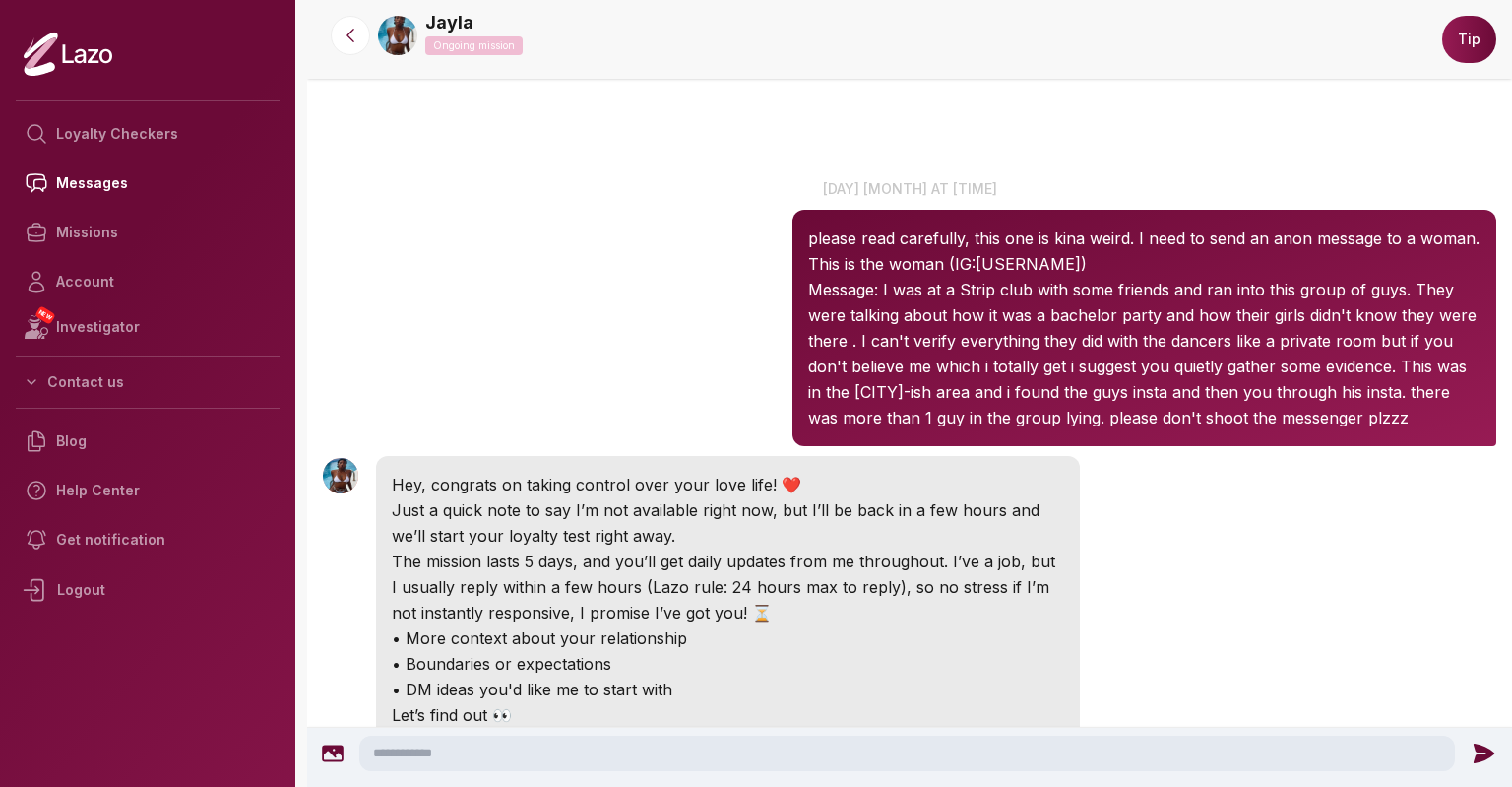 click on "please read carefully, this one is kina weird. I need to send an anon message to a woman. This is the woman (IG:[USERNAME])  Message: I was at a Strip club with some friends and ran into this group of guys. They were talking about how it was a bachelor party and how their girls didn't know they were there . I can't verify everything they did with the dancers like a private room but if you don't believe me which i totally get i suggest you quietly gather some evidence. This was in the [CITY]-ish area and i found the guys insta and then you through his insta. there was more than 1 guy in the group lying. please don't shoot the messenger plzzz" at bounding box center (1144, 328) 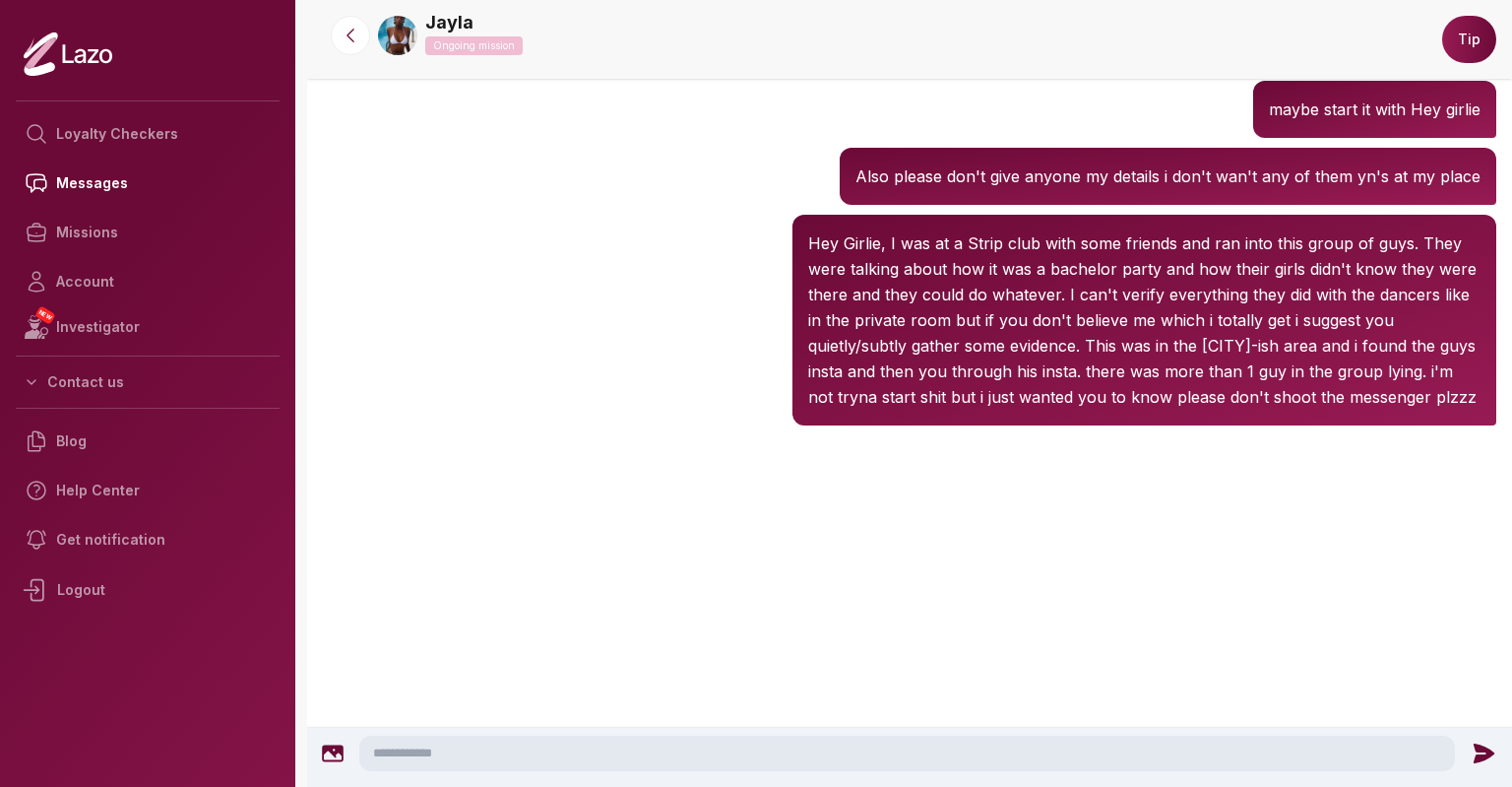 scroll, scrollTop: 1120, scrollLeft: 0, axis: vertical 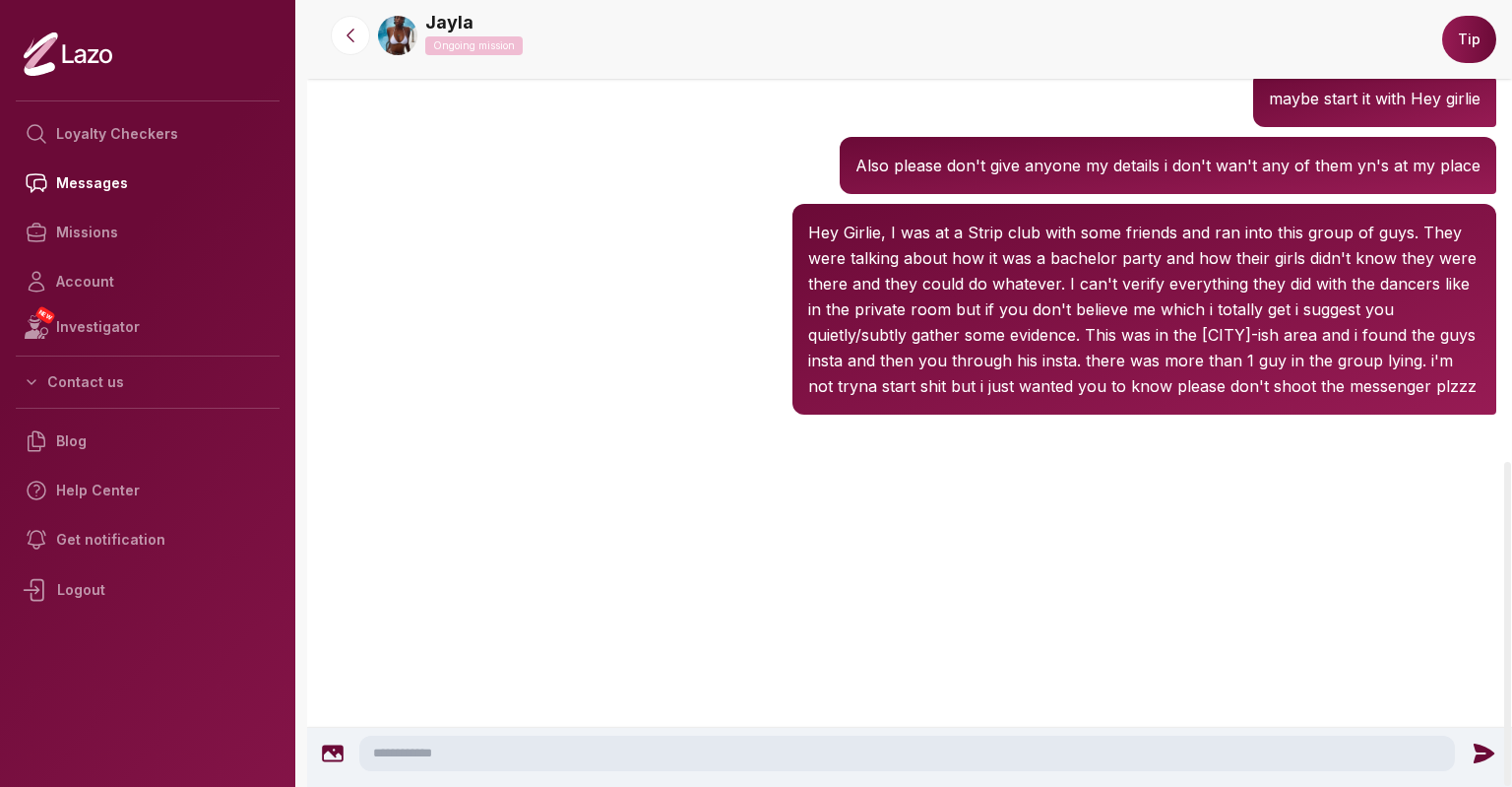 drag, startPoint x: 1511, startPoint y: 143, endPoint x: 1485, endPoint y: 687, distance: 544.621 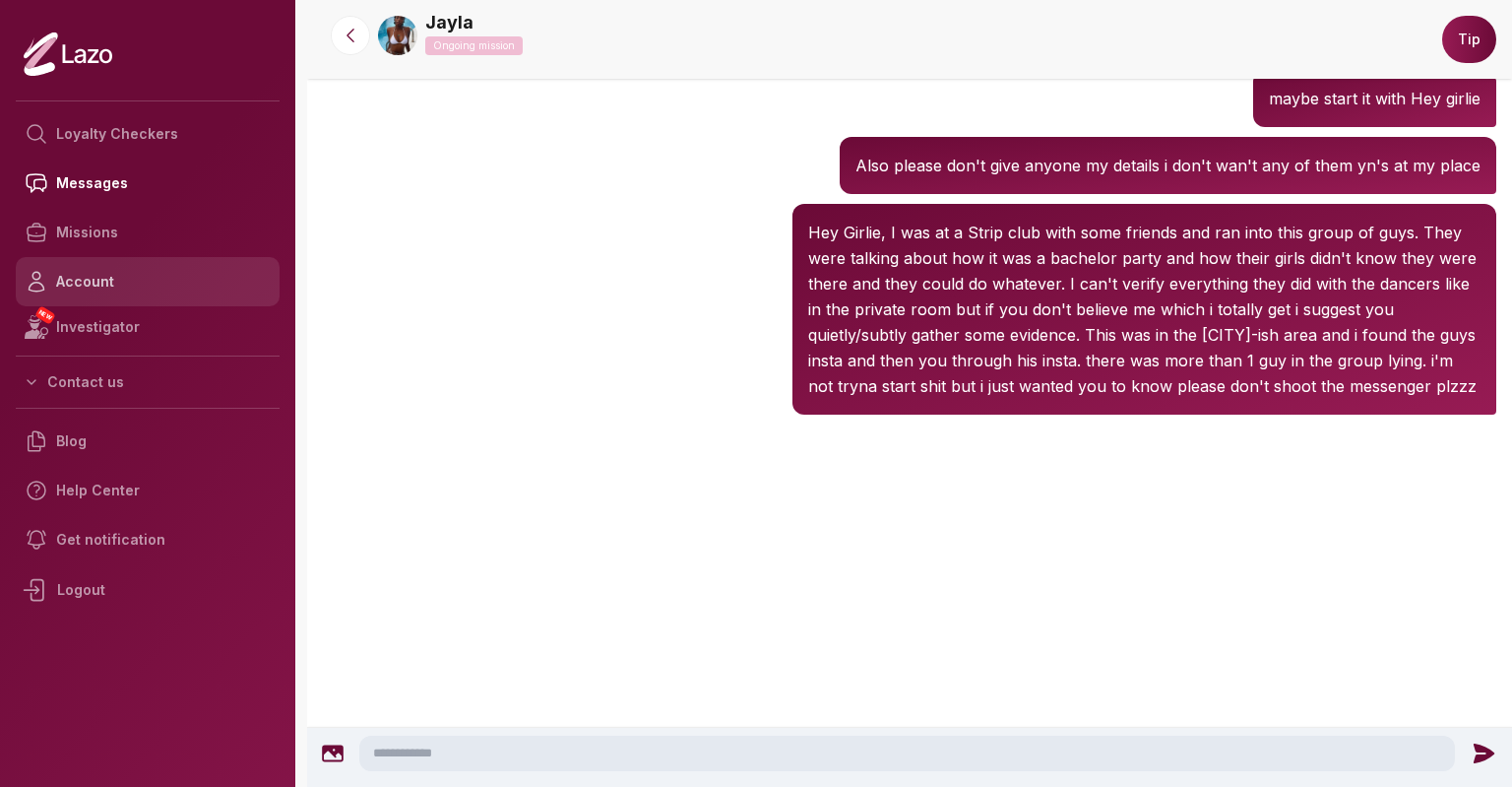 click on "Account" at bounding box center (148, 282) 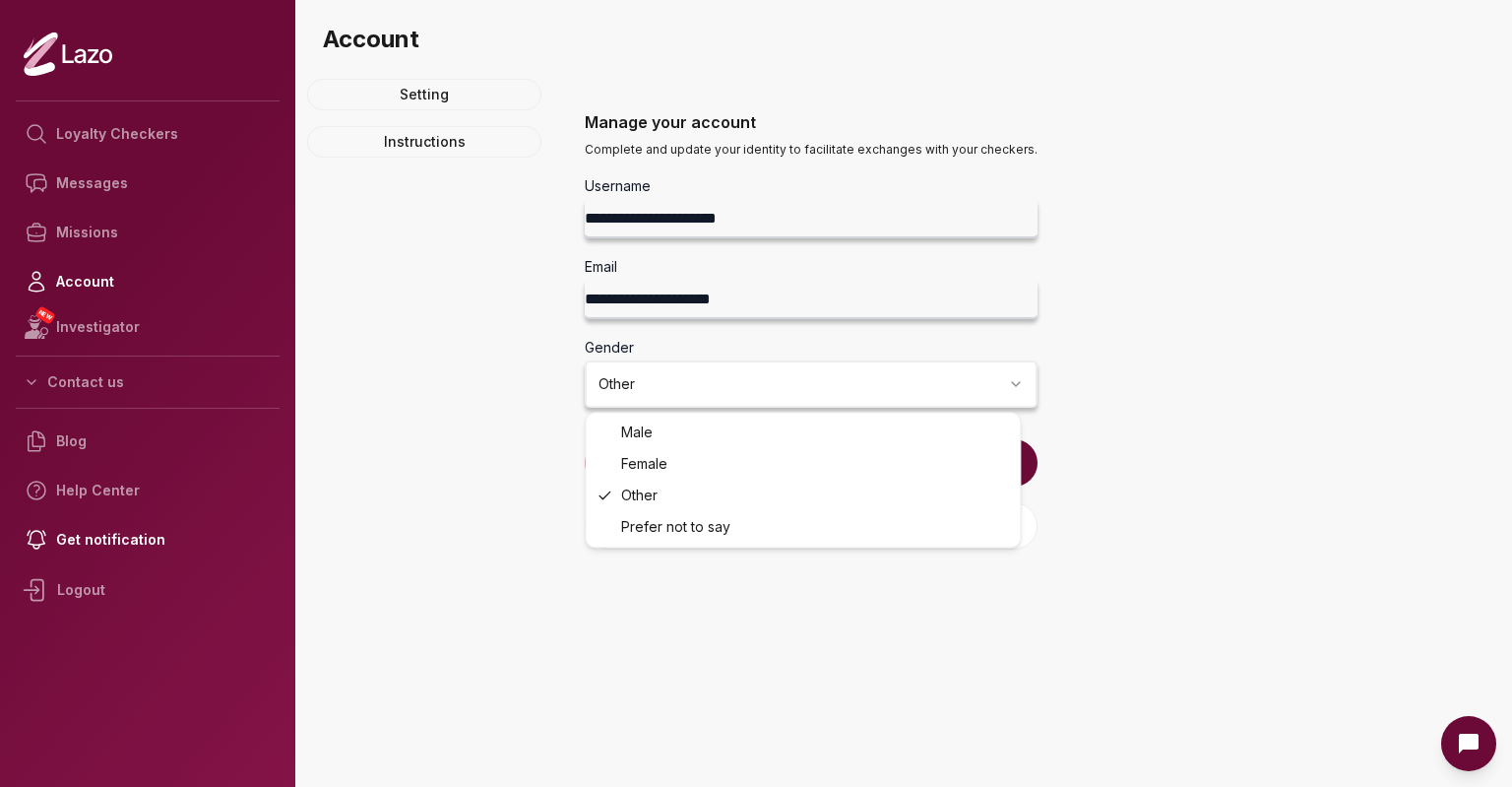 click on "**********" at bounding box center [756, 393] 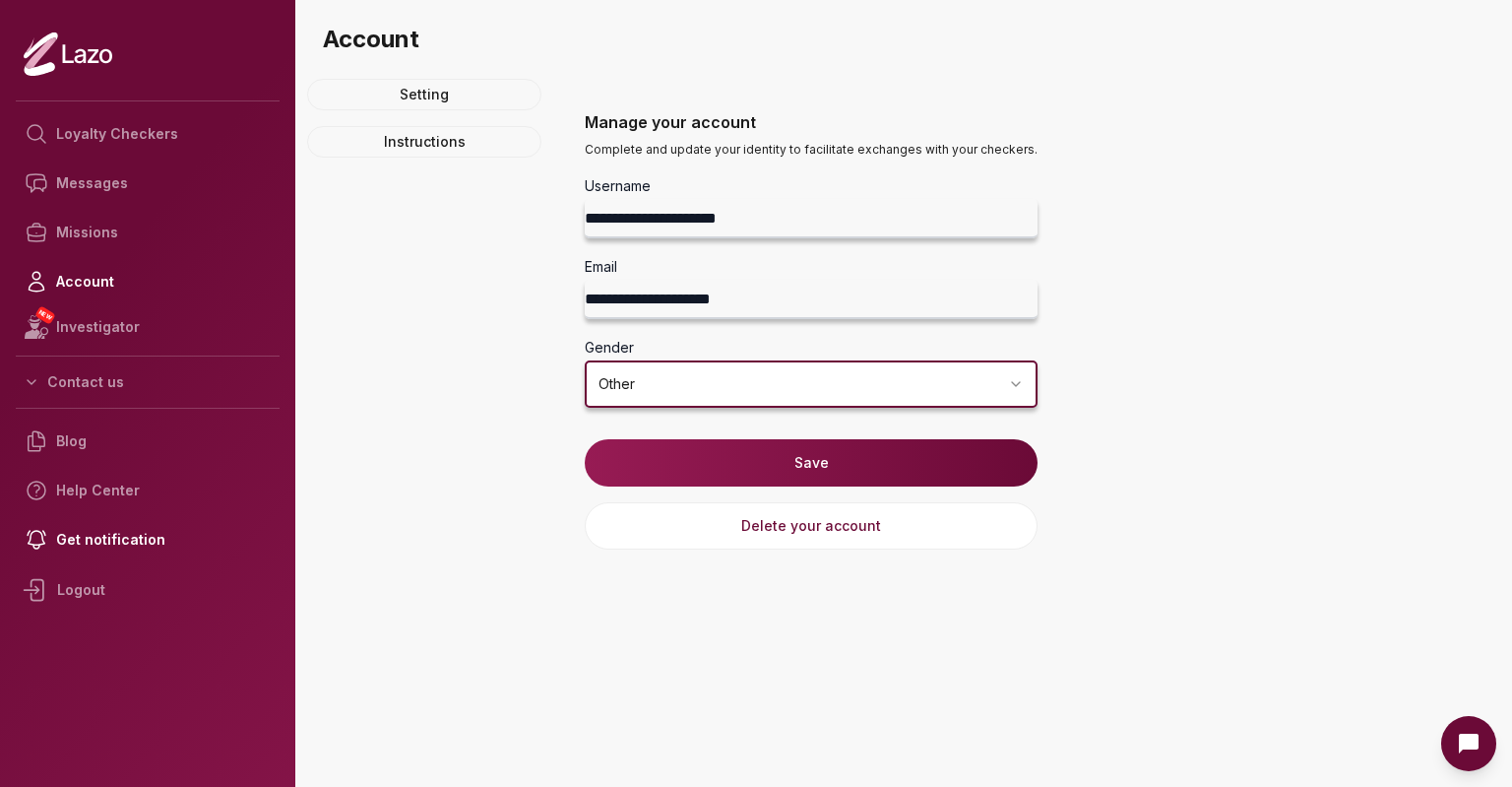 click on "**********" at bounding box center (756, 393) 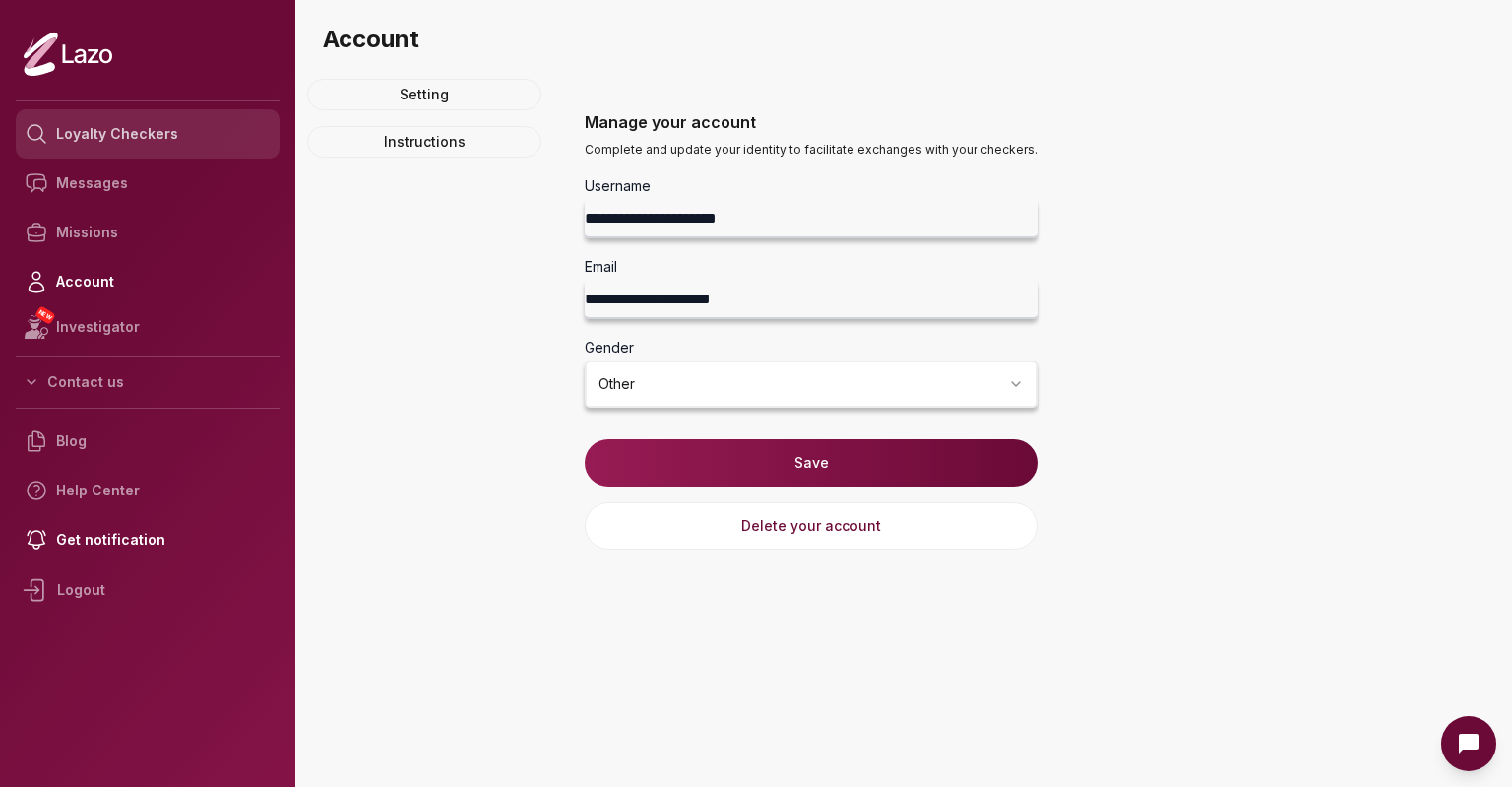 click on "Loyalty Checkers" at bounding box center (148, 134) 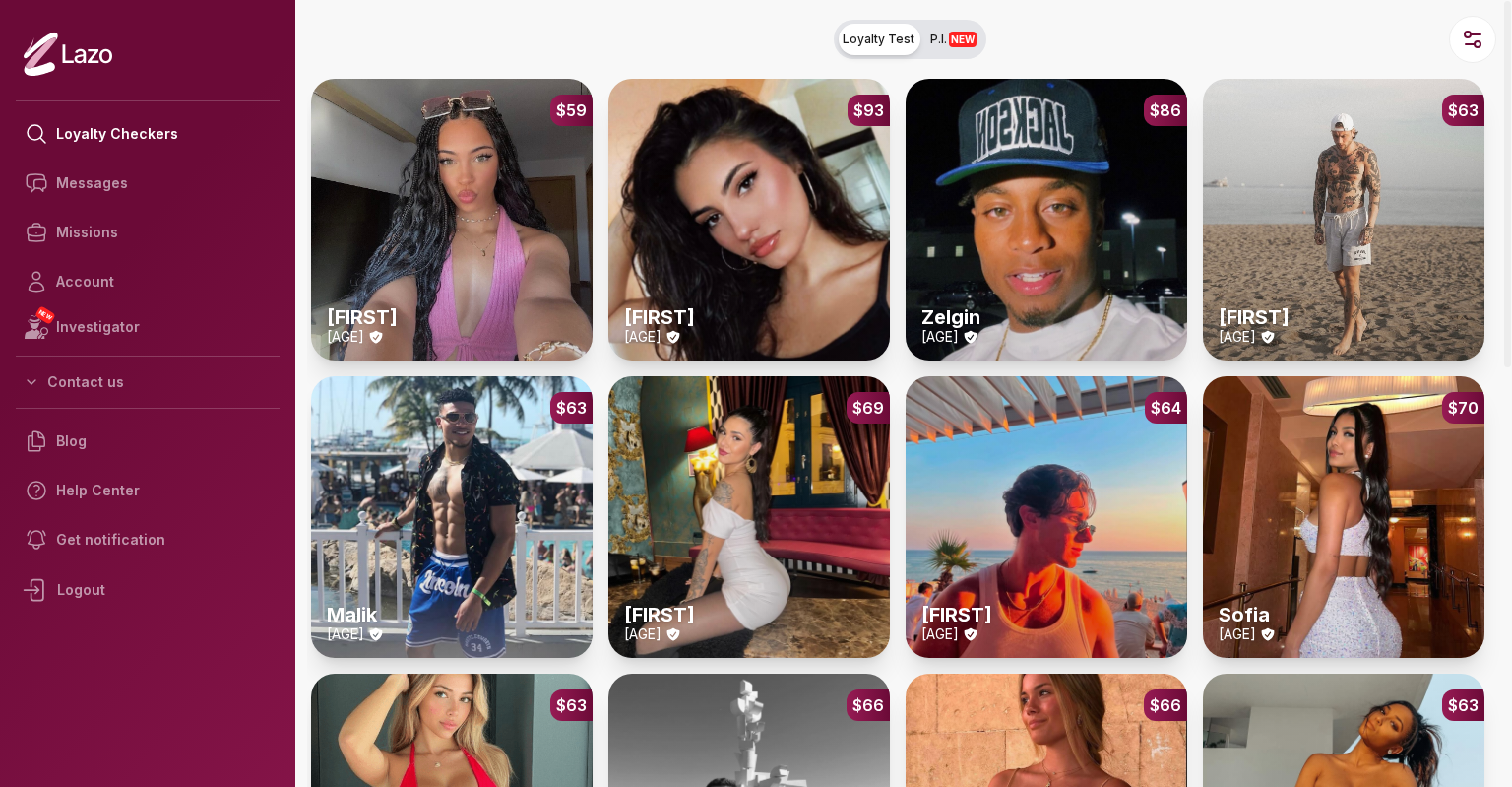 click on "P.I. NEW" at bounding box center [953, 39] 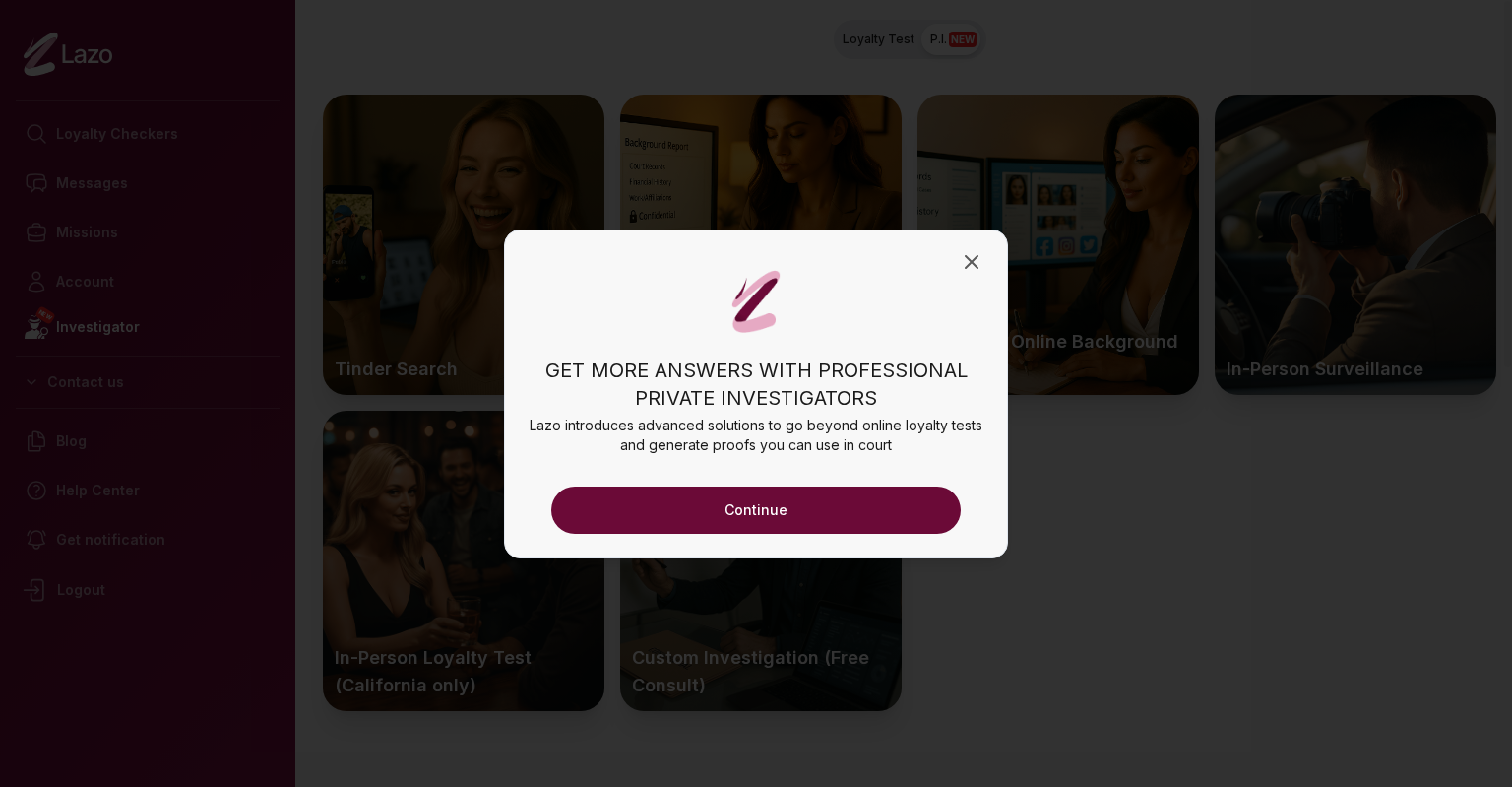 click on "Continue" at bounding box center (756, 510) 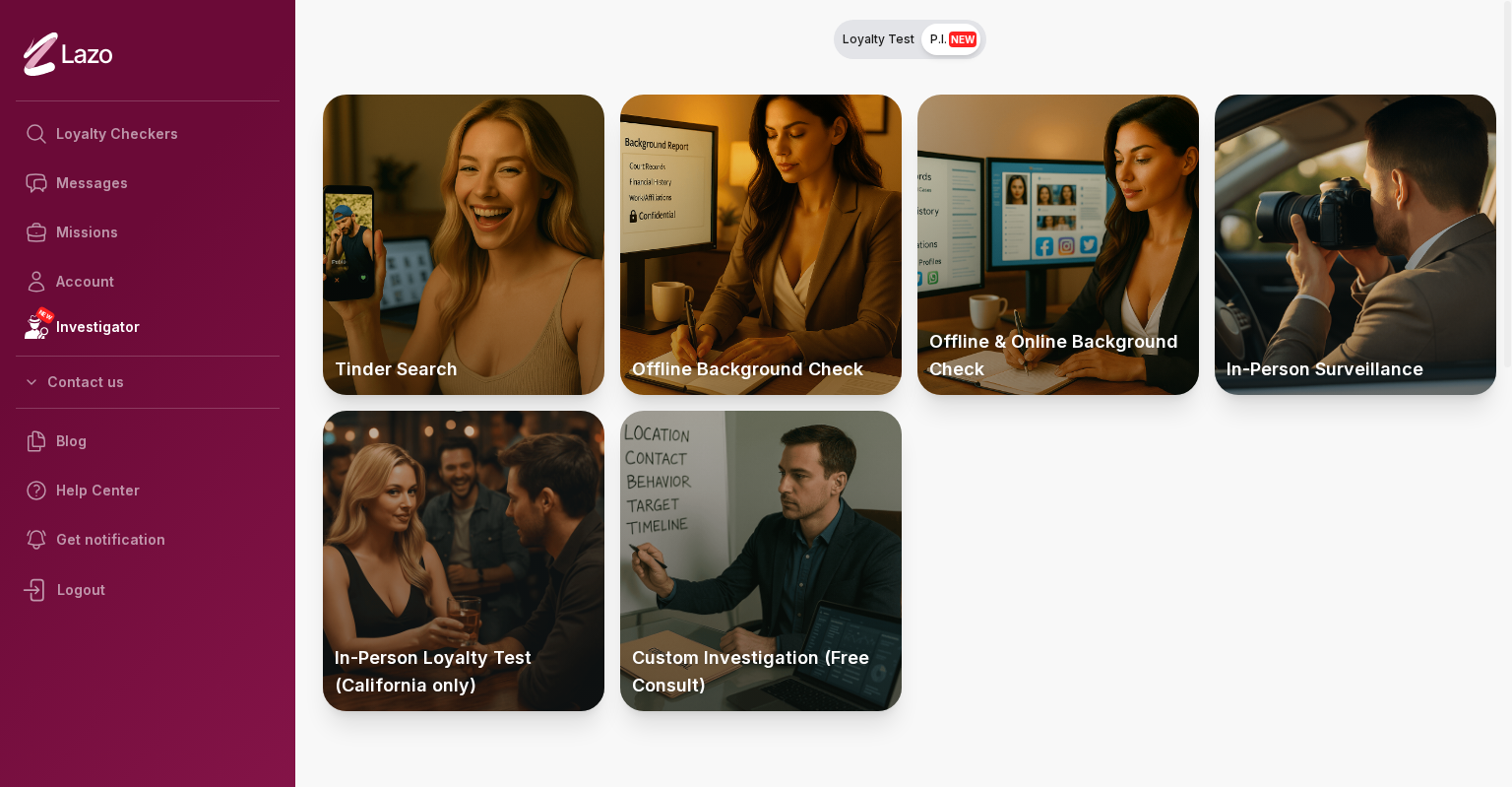 click at bounding box center [464, 560] 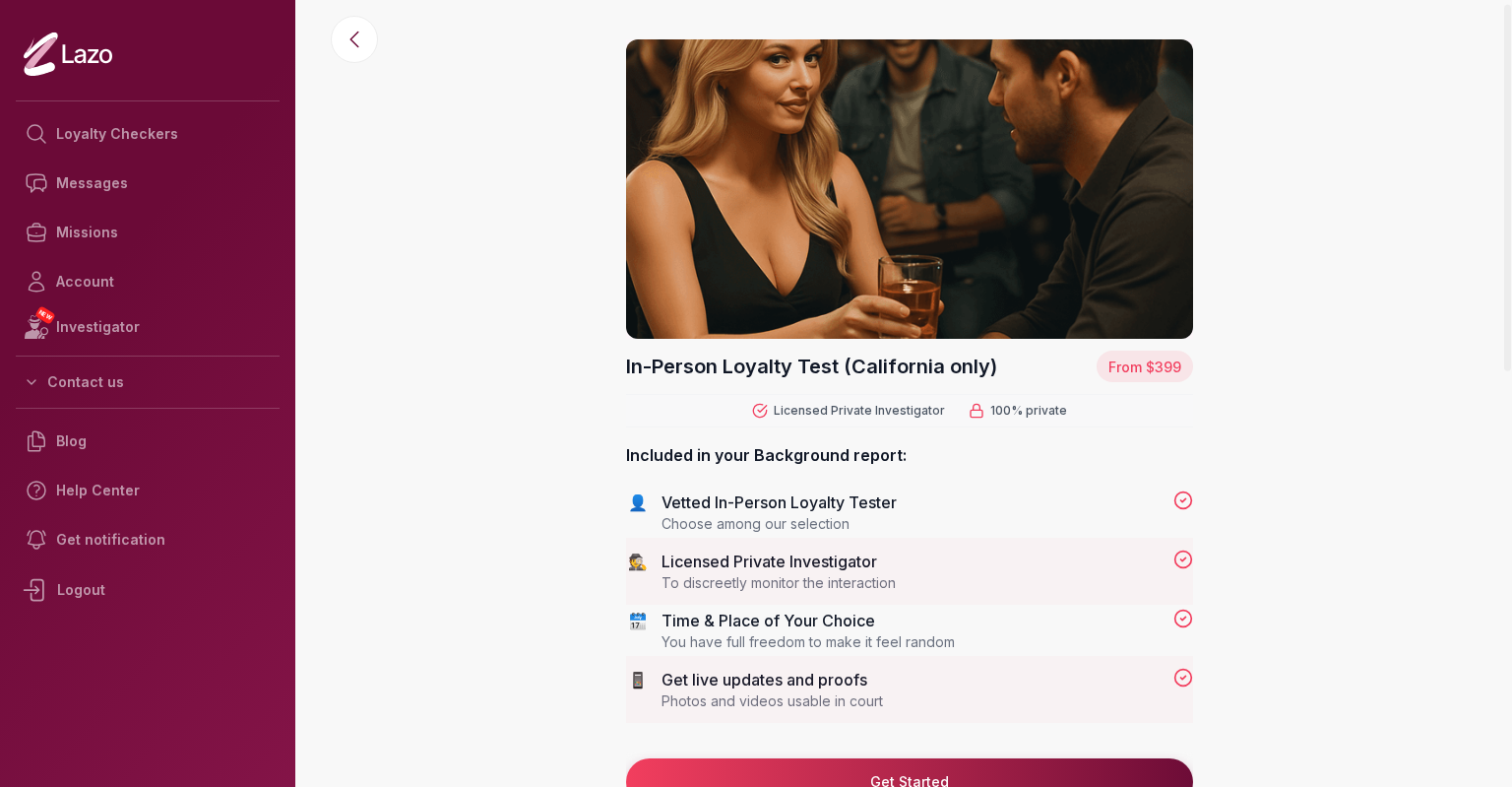 scroll, scrollTop: 24, scrollLeft: 0, axis: vertical 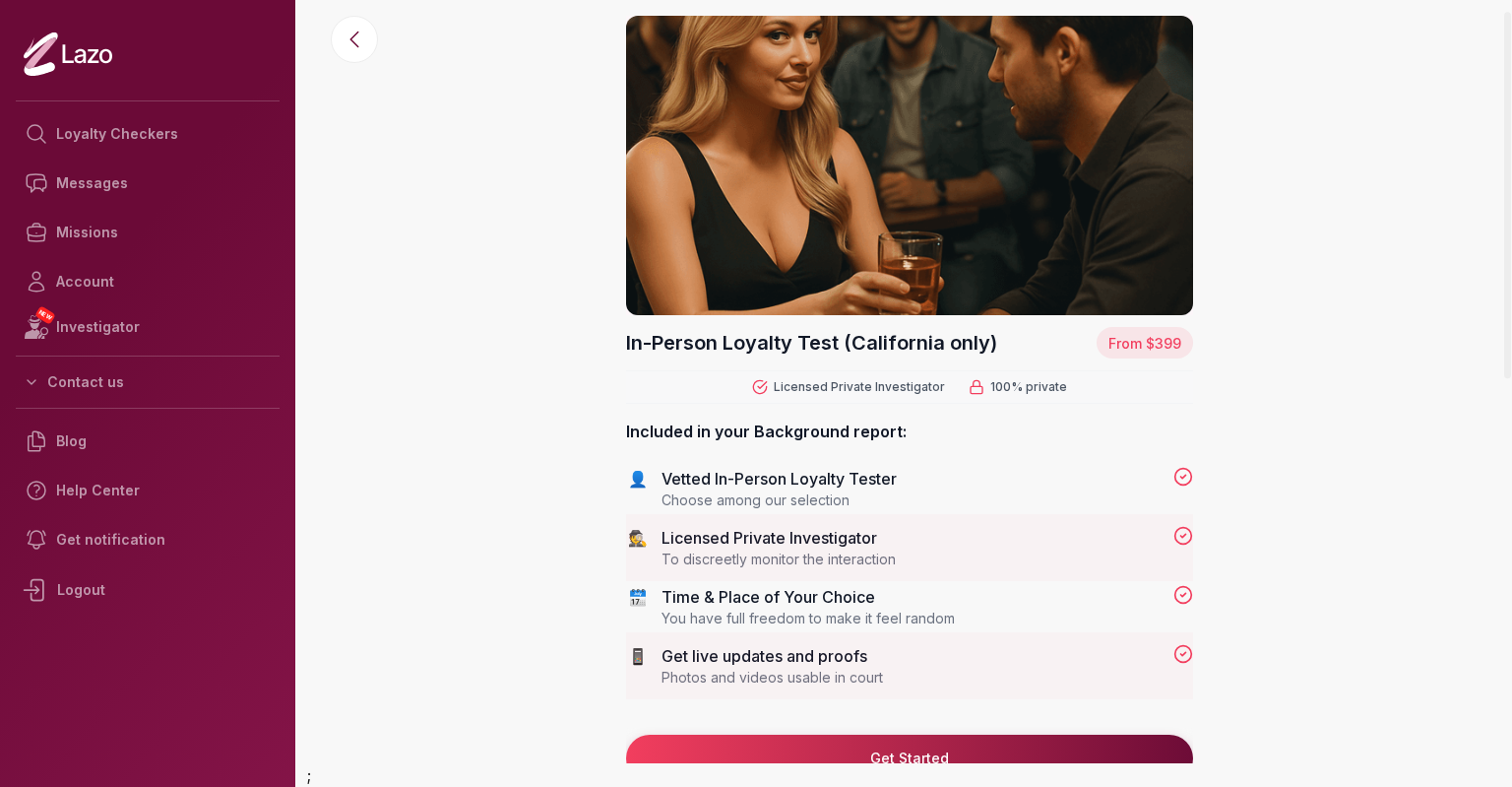 drag, startPoint x: 1510, startPoint y: 172, endPoint x: 1511, endPoint y: 348, distance: 176.0028 